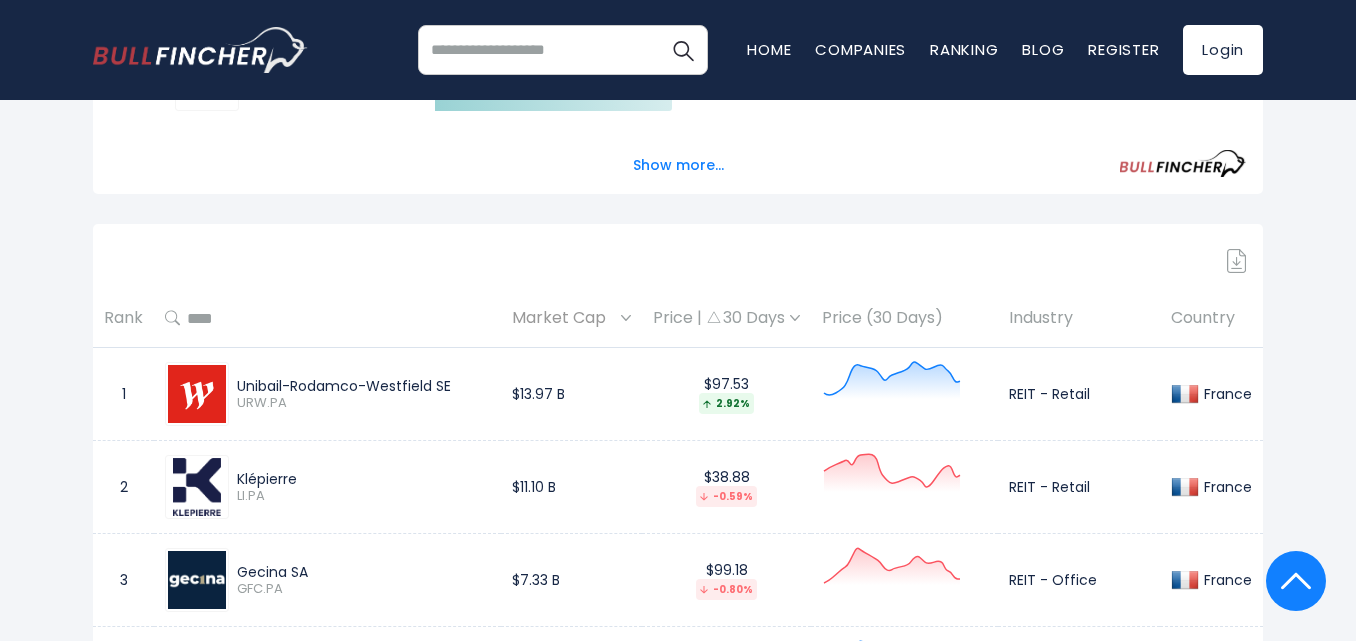 scroll, scrollTop: 862, scrollLeft: 0, axis: vertical 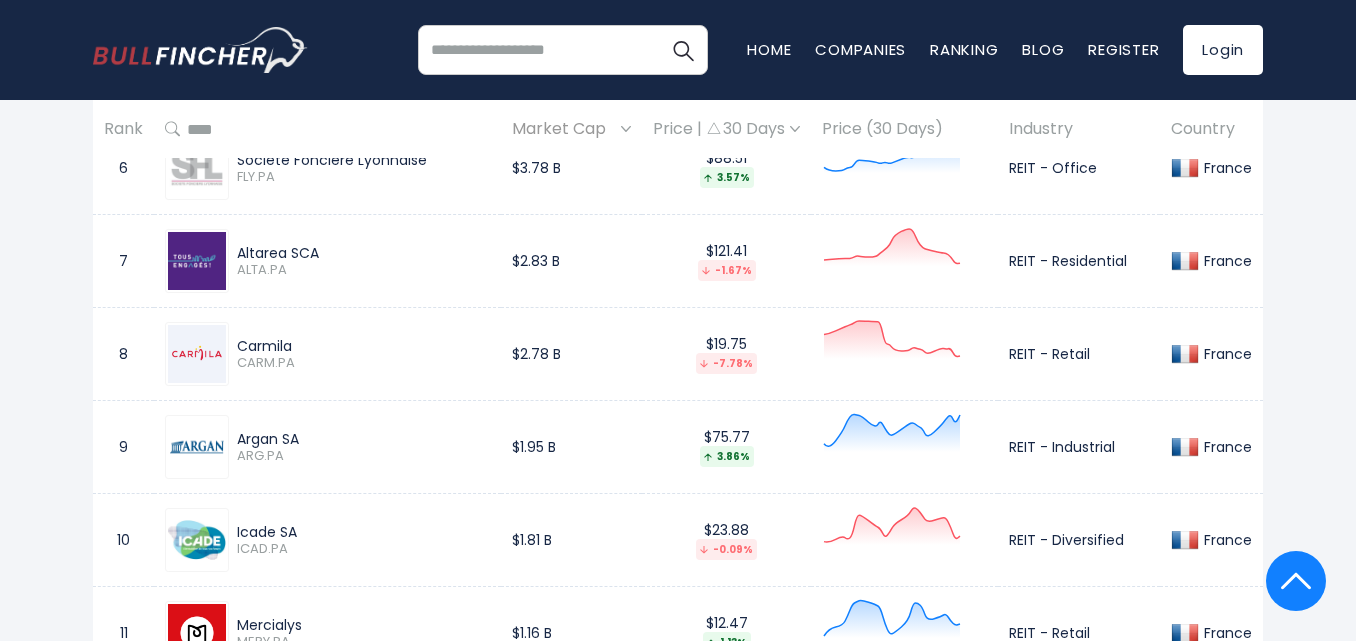 drag, startPoint x: 301, startPoint y: 443, endPoint x: 239, endPoint y: 443, distance: 62 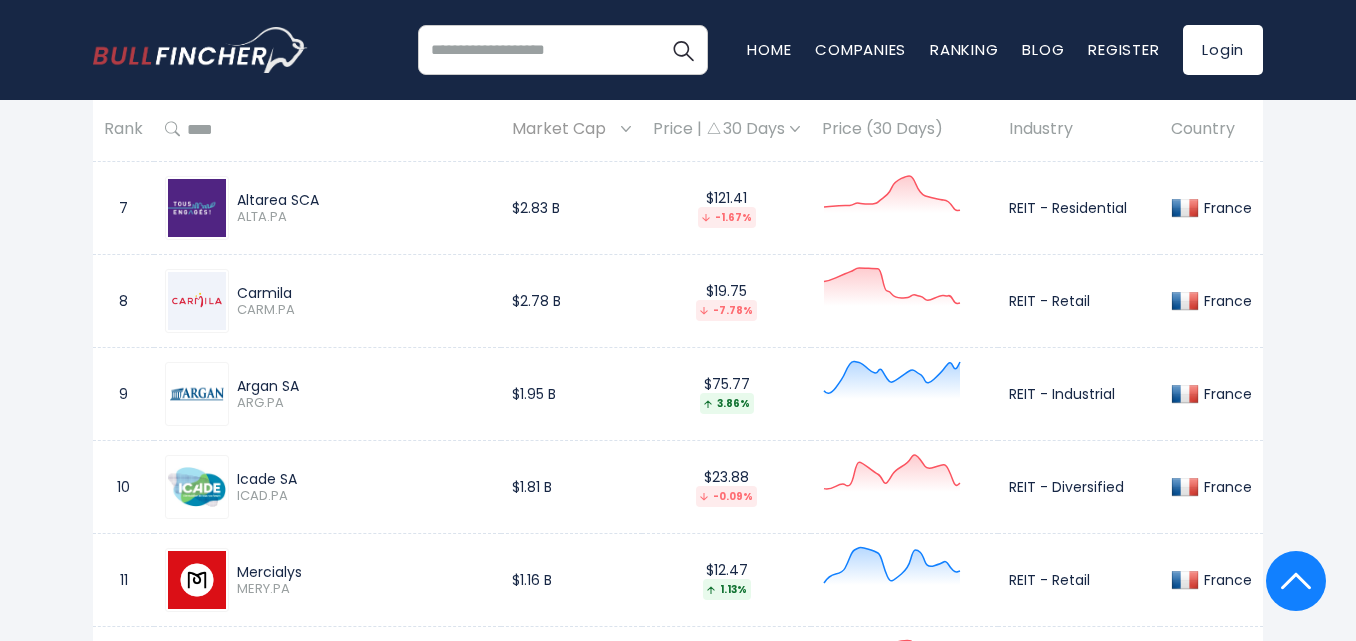 scroll, scrollTop: 1562, scrollLeft: 0, axis: vertical 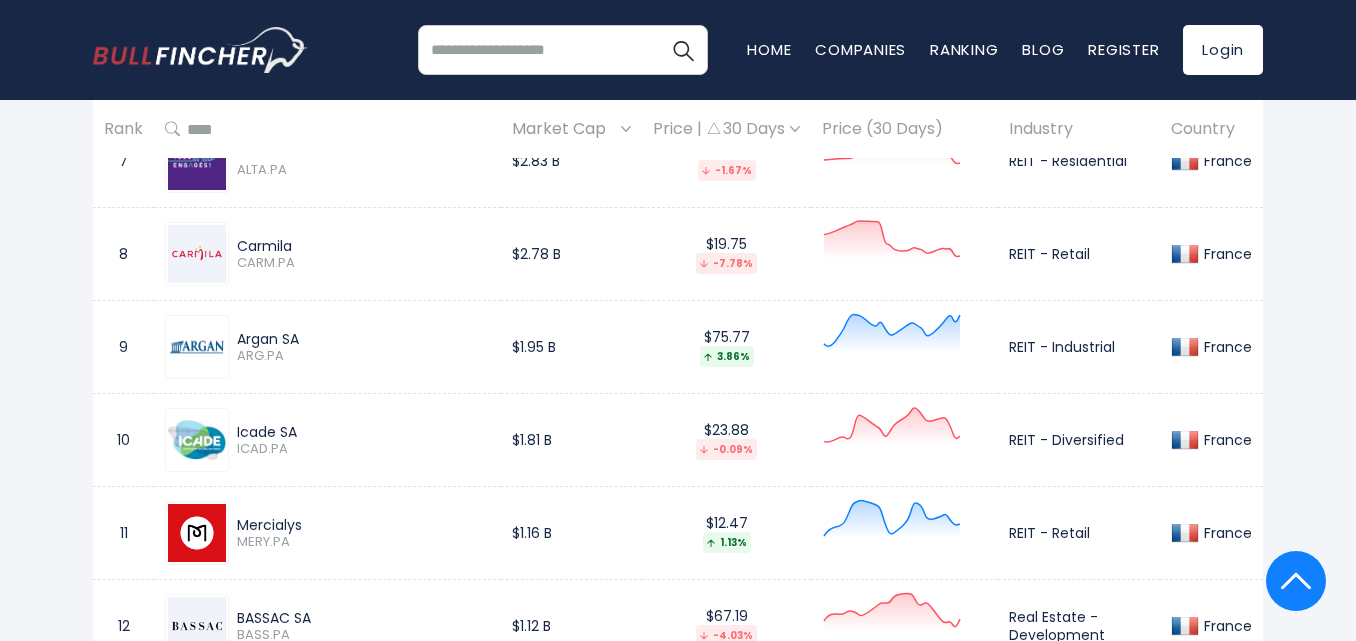 drag, startPoint x: 296, startPoint y: 244, endPoint x: 236, endPoint y: 244, distance: 60 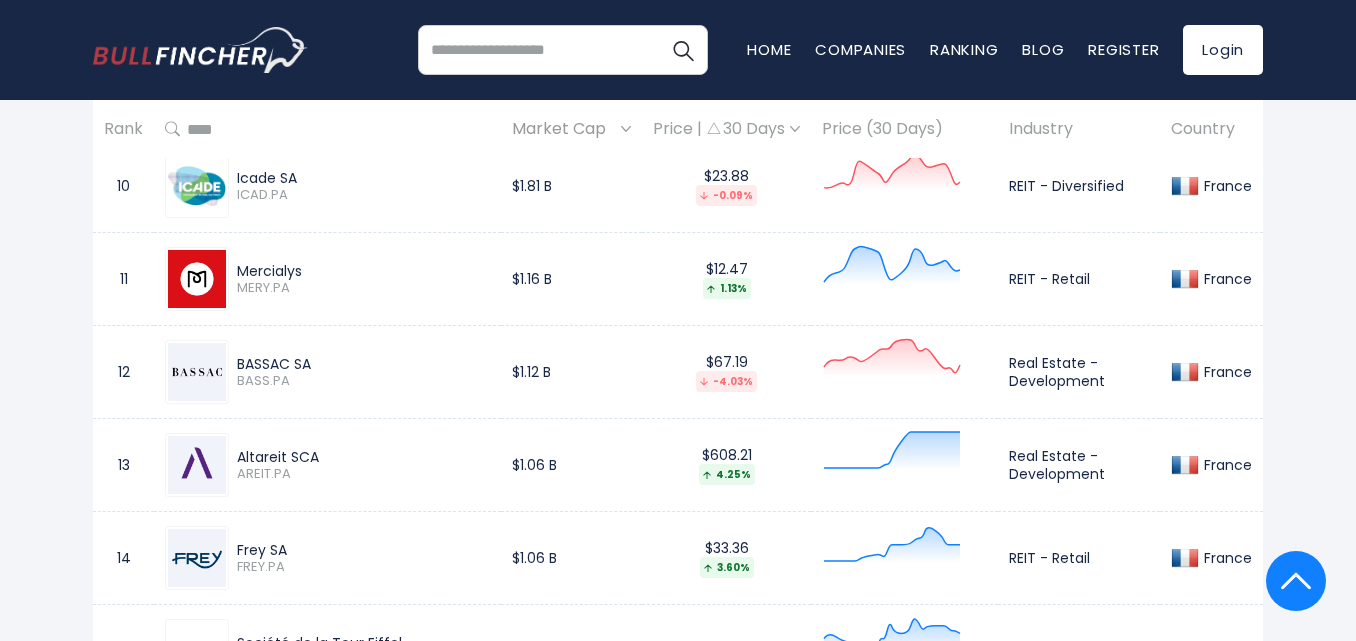 scroll, scrollTop: 1862, scrollLeft: 0, axis: vertical 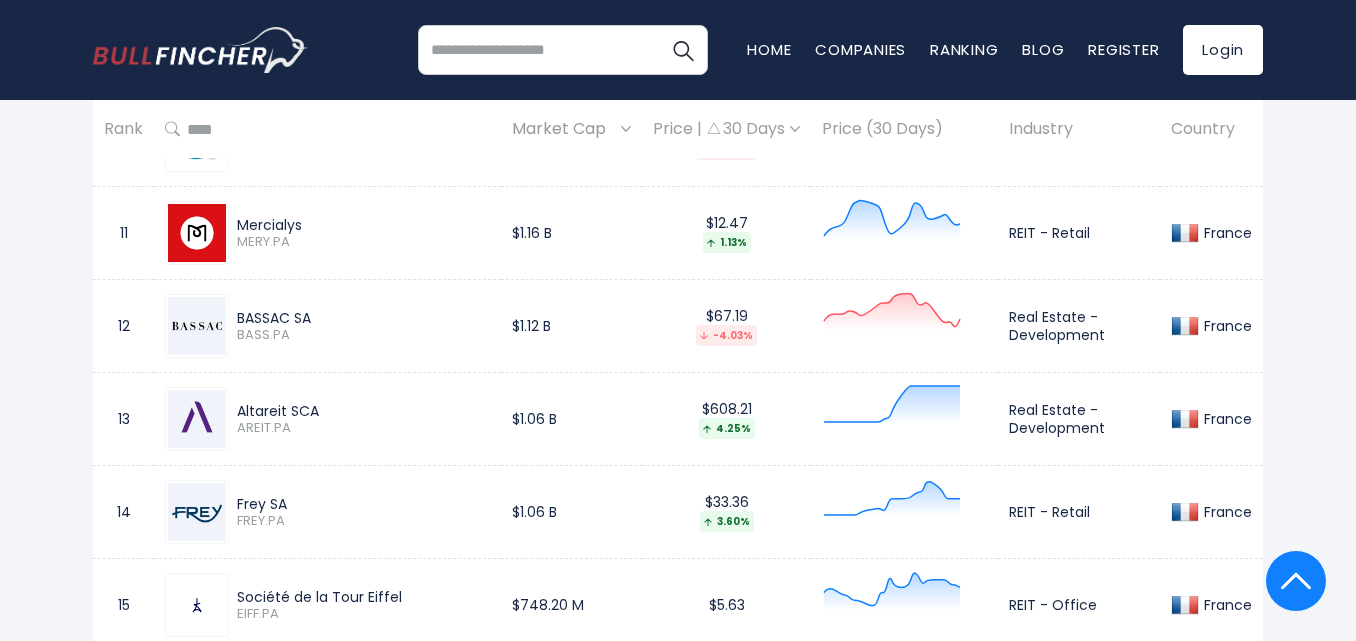 drag, startPoint x: 321, startPoint y: 411, endPoint x: 224, endPoint y: 411, distance: 97 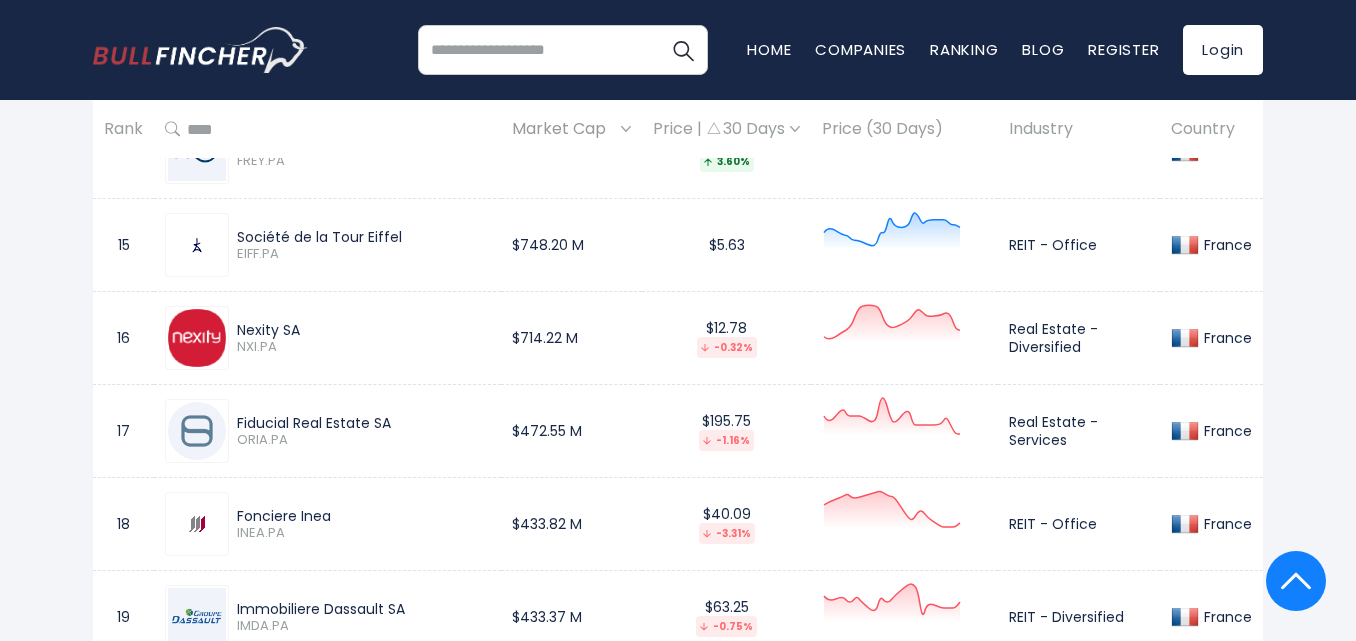scroll, scrollTop: 2262, scrollLeft: 0, axis: vertical 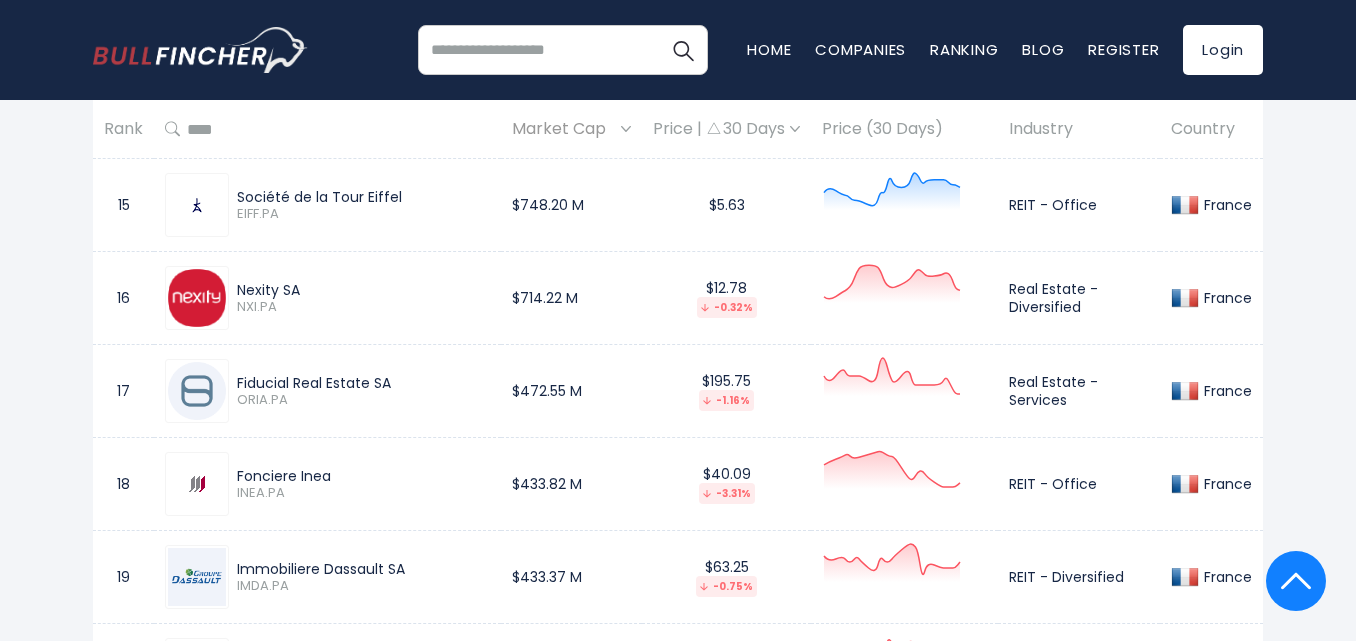 drag, startPoint x: 391, startPoint y: 387, endPoint x: 238, endPoint y: 380, distance: 153.16005 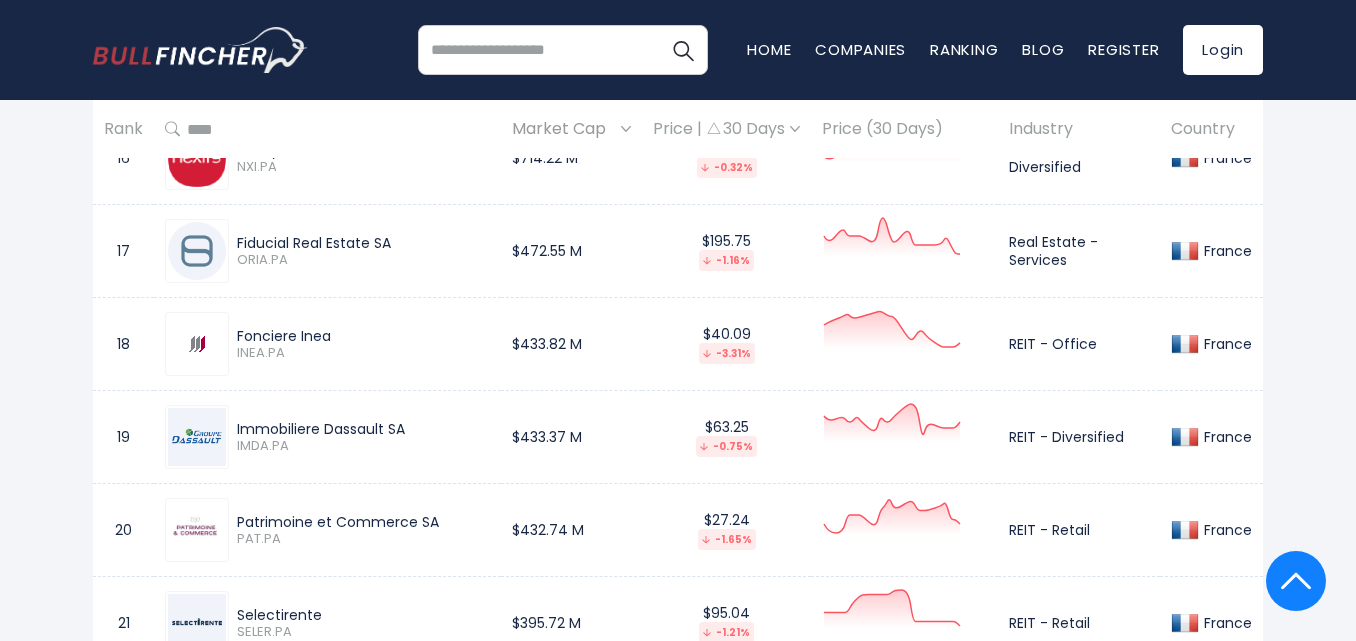 scroll, scrollTop: 2462, scrollLeft: 0, axis: vertical 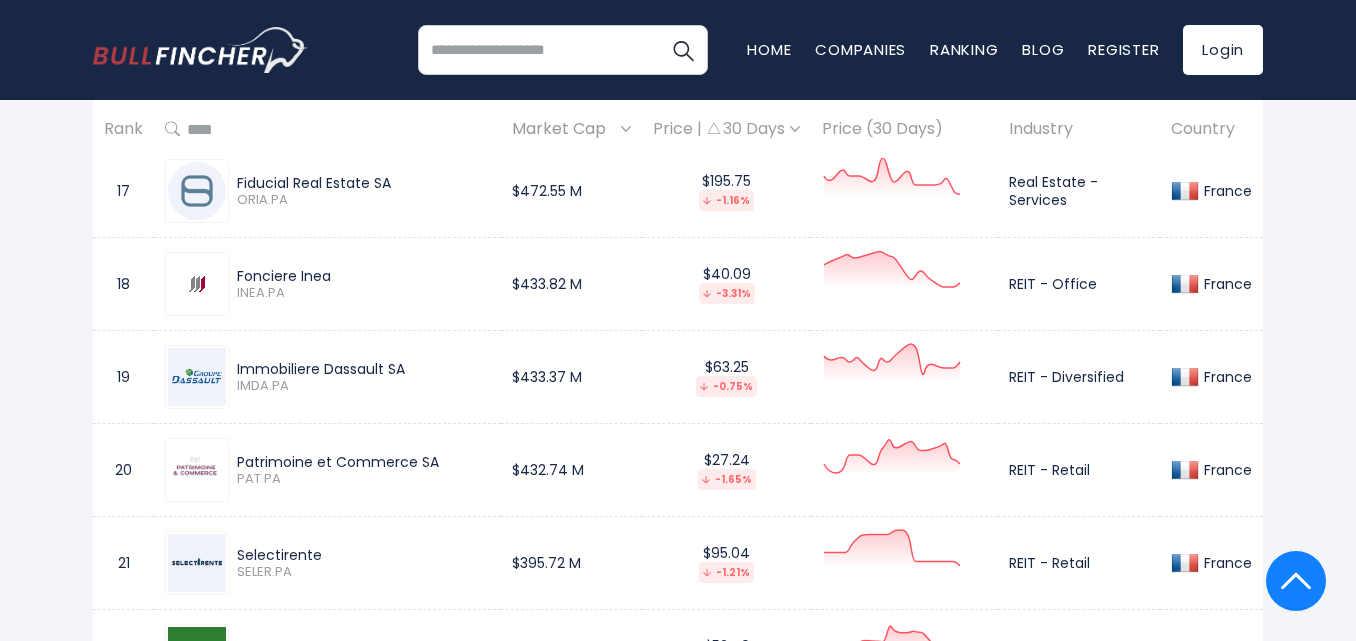 drag, startPoint x: 337, startPoint y: 368, endPoint x: 235, endPoint y: 370, distance: 102.01961 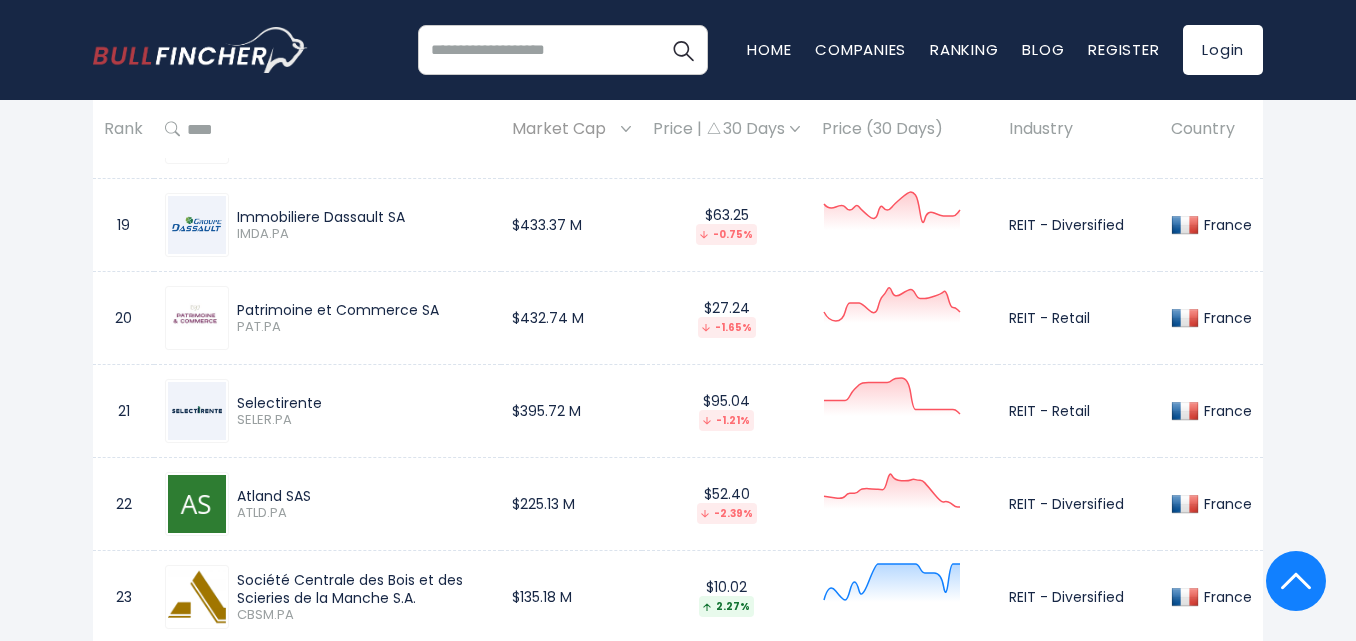 scroll, scrollTop: 2662, scrollLeft: 0, axis: vertical 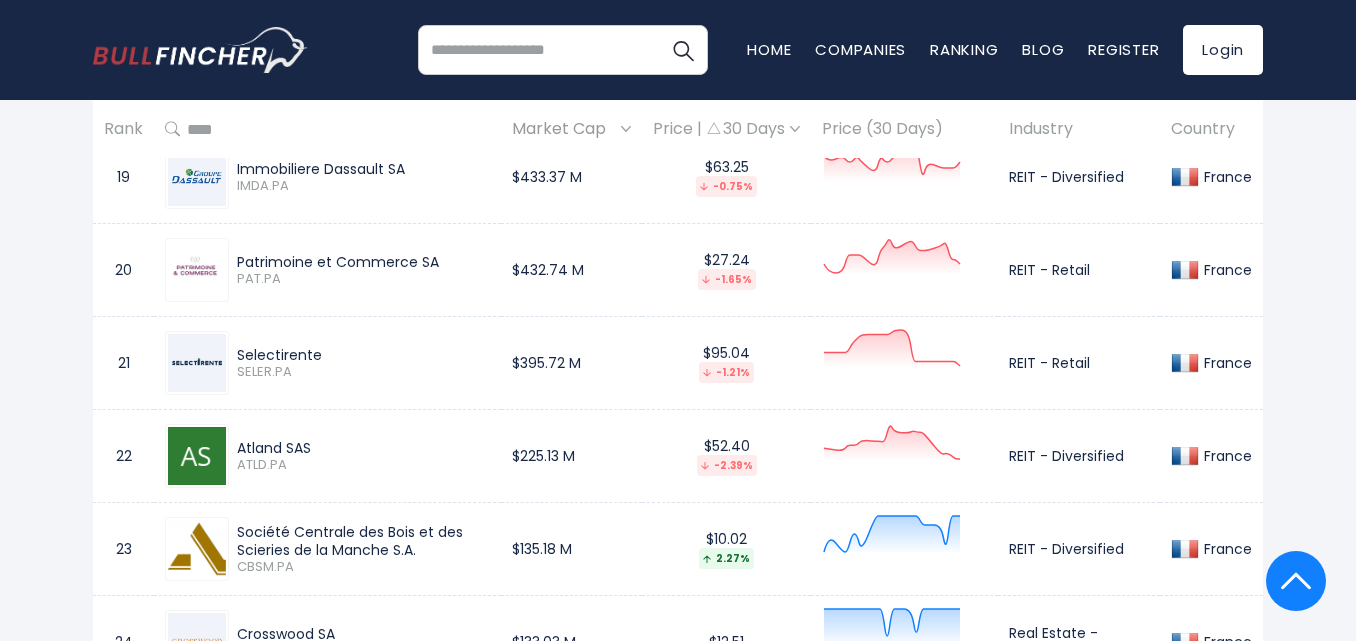 drag, startPoint x: 315, startPoint y: 450, endPoint x: 241, endPoint y: 450, distance: 74 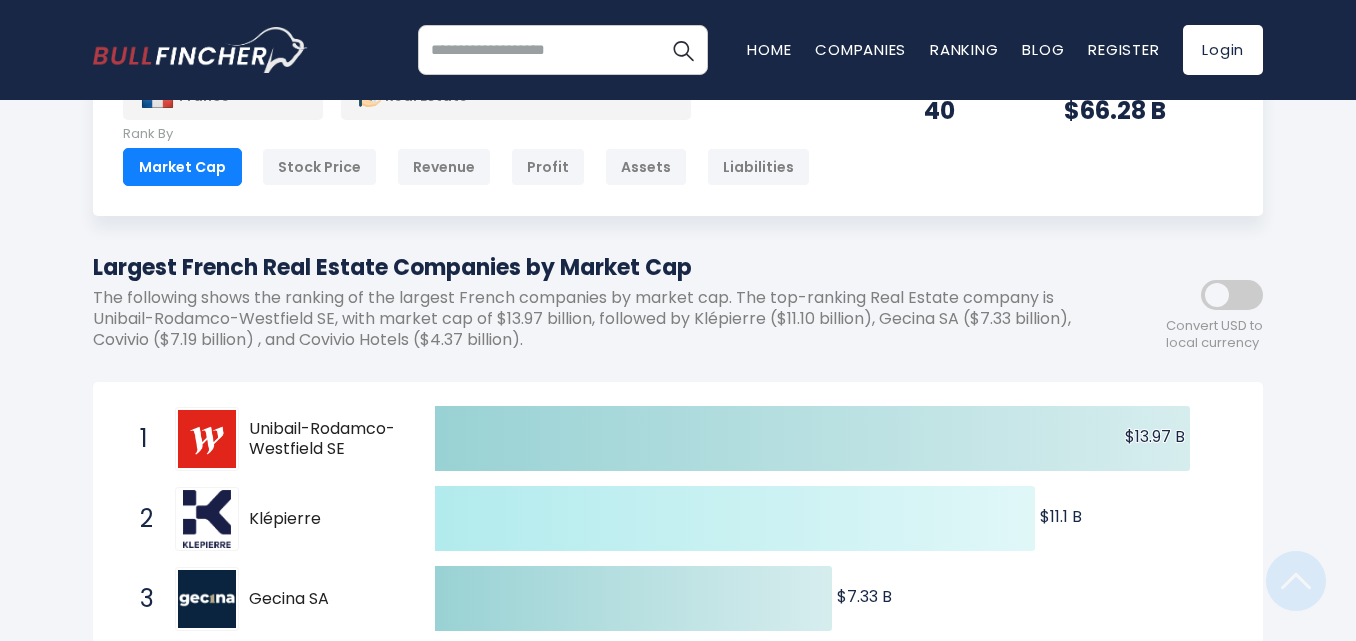 scroll, scrollTop: 0, scrollLeft: 0, axis: both 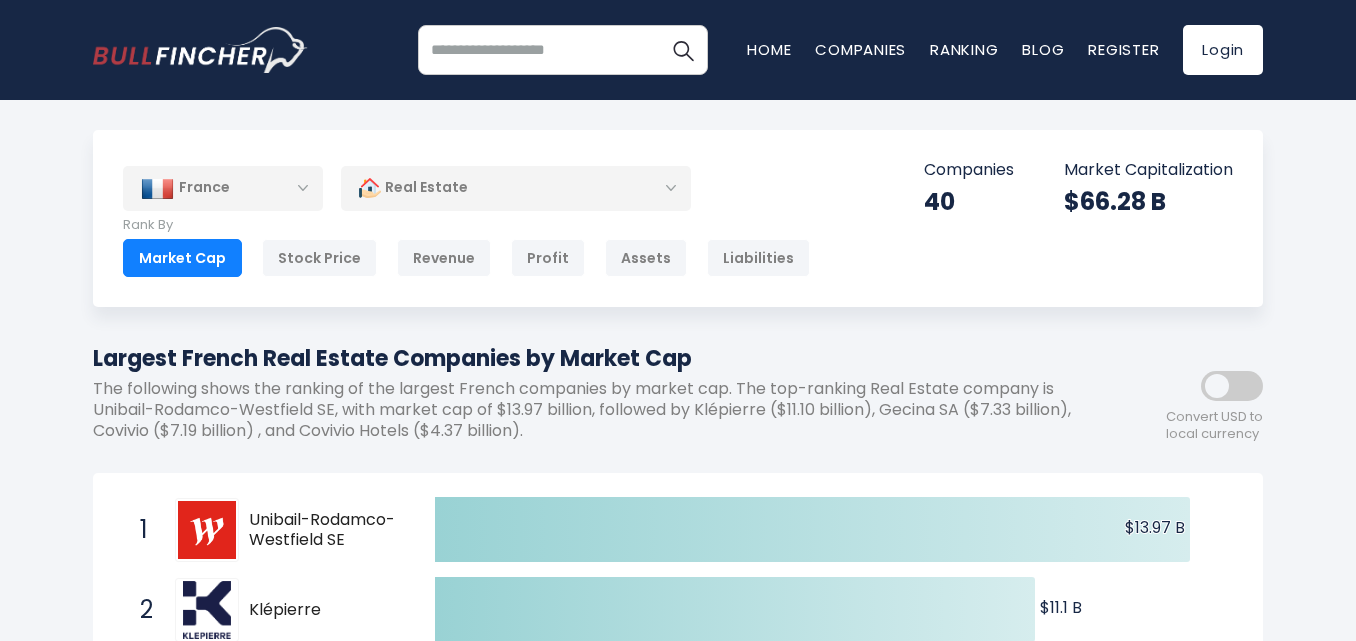 click on "Real Estate" at bounding box center (516, 188) 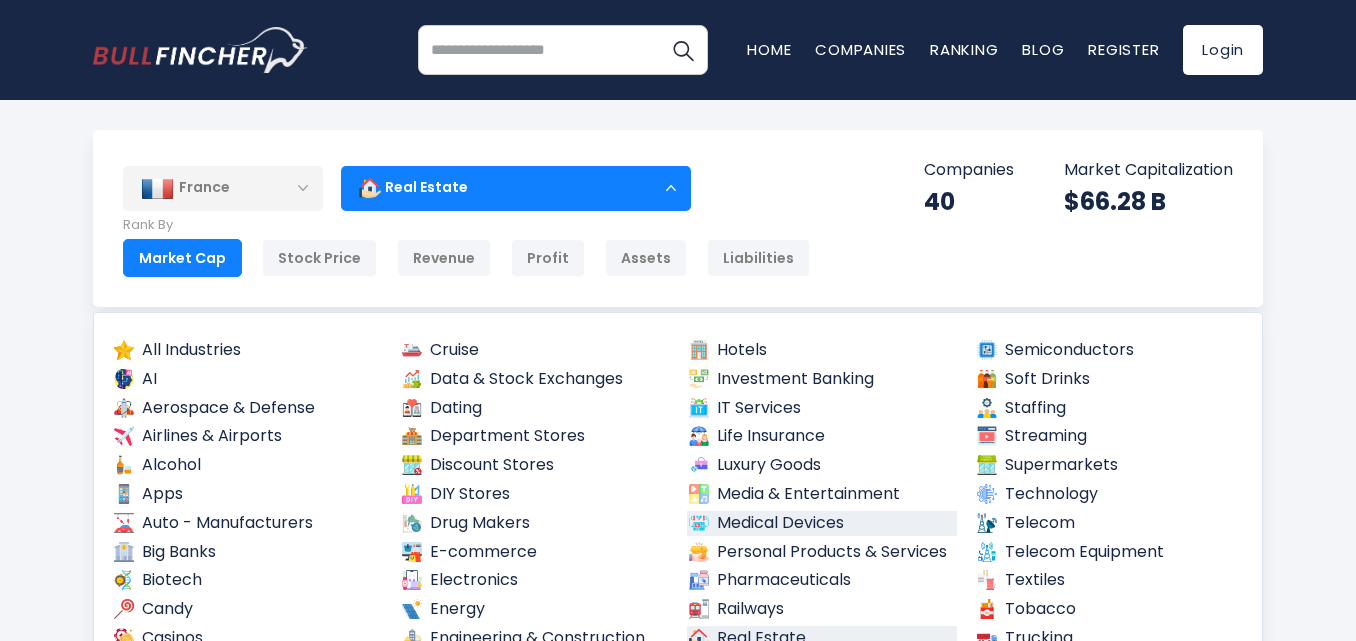 scroll, scrollTop: 100, scrollLeft: 0, axis: vertical 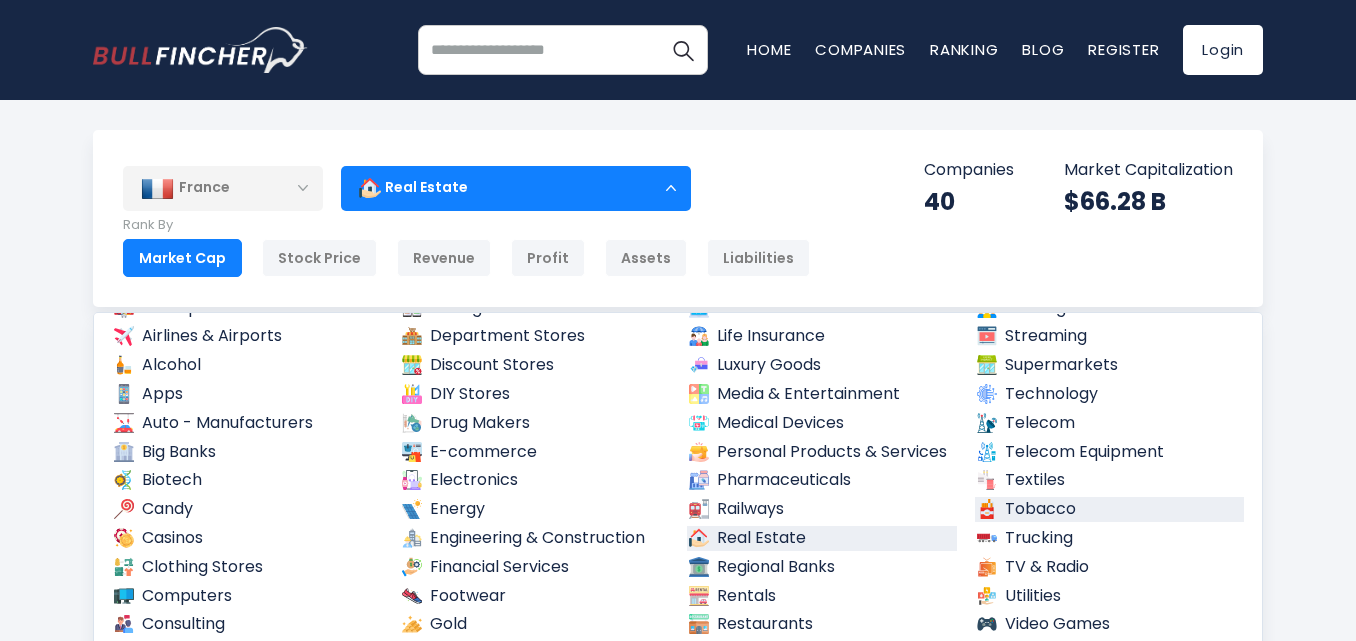 click on "Tobacco" at bounding box center [1110, 509] 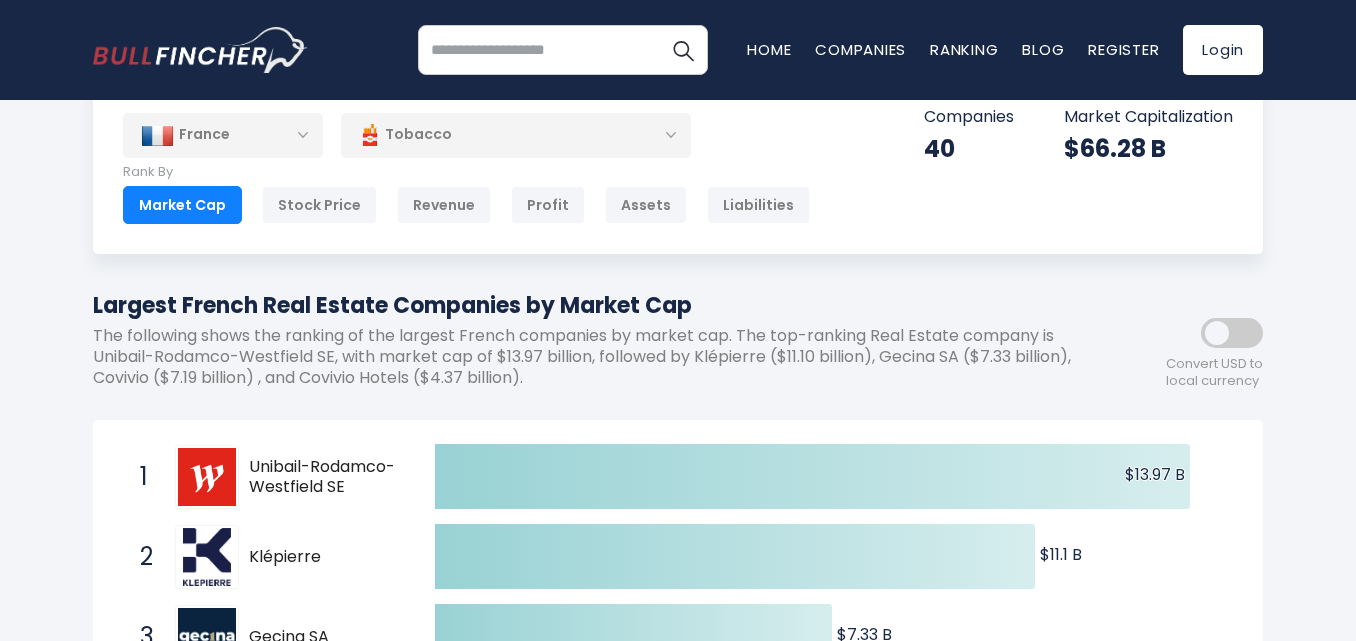 scroll, scrollTop: 100, scrollLeft: 0, axis: vertical 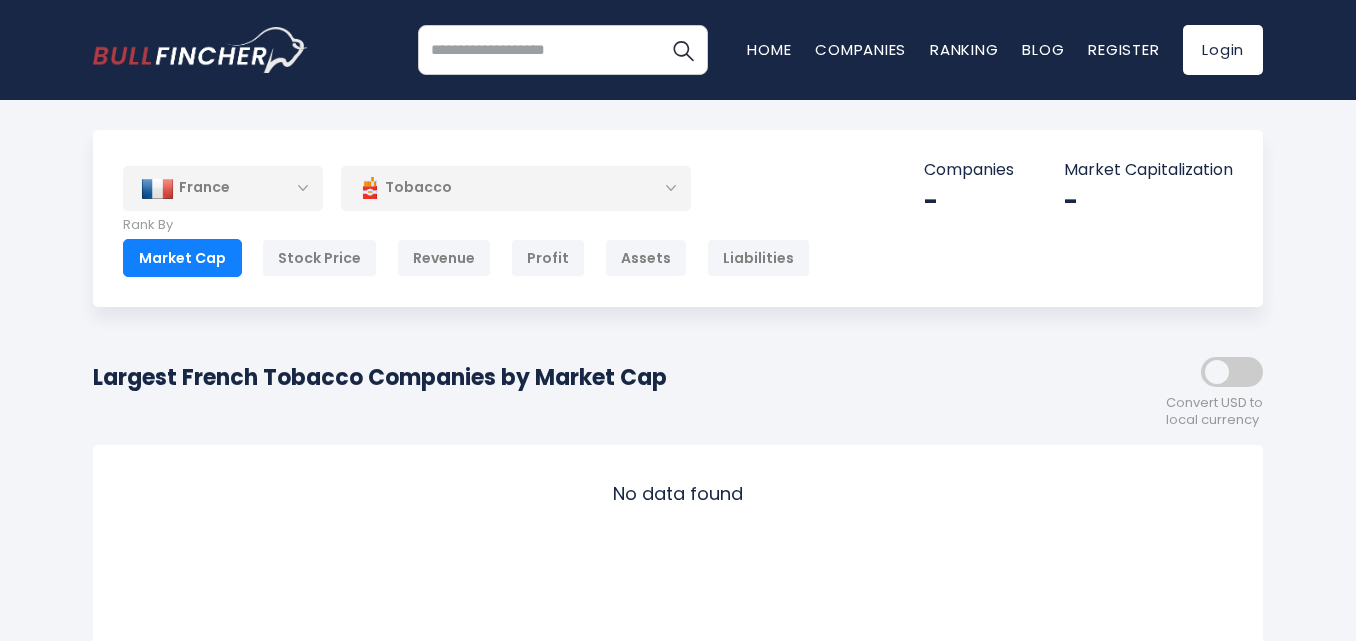 click on "Tobacco" at bounding box center [516, 188] 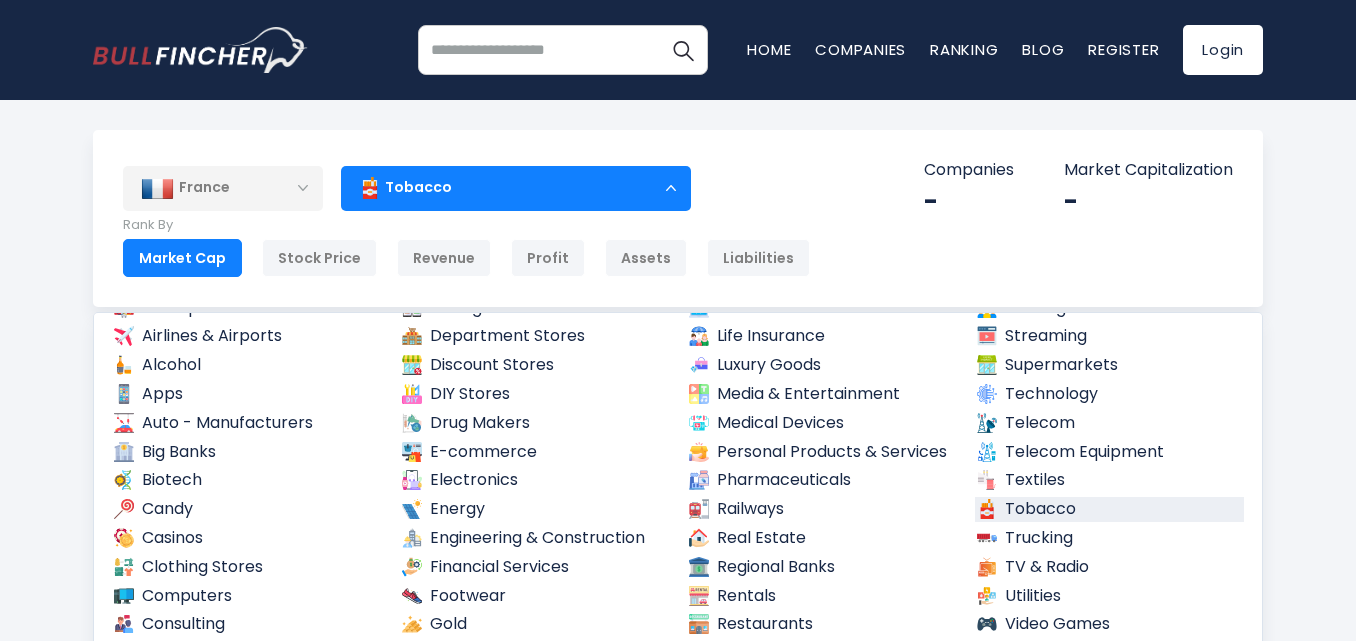 scroll, scrollTop: 200, scrollLeft: 0, axis: vertical 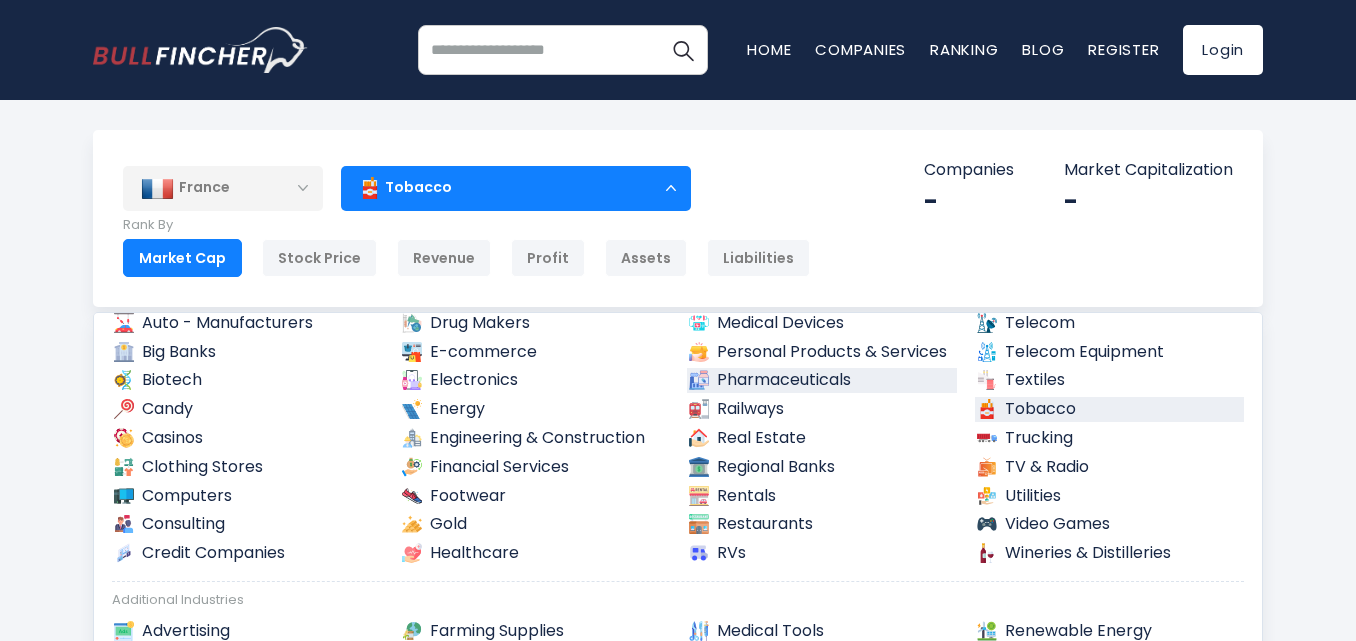 click on "Pharmaceuticals" at bounding box center [822, 380] 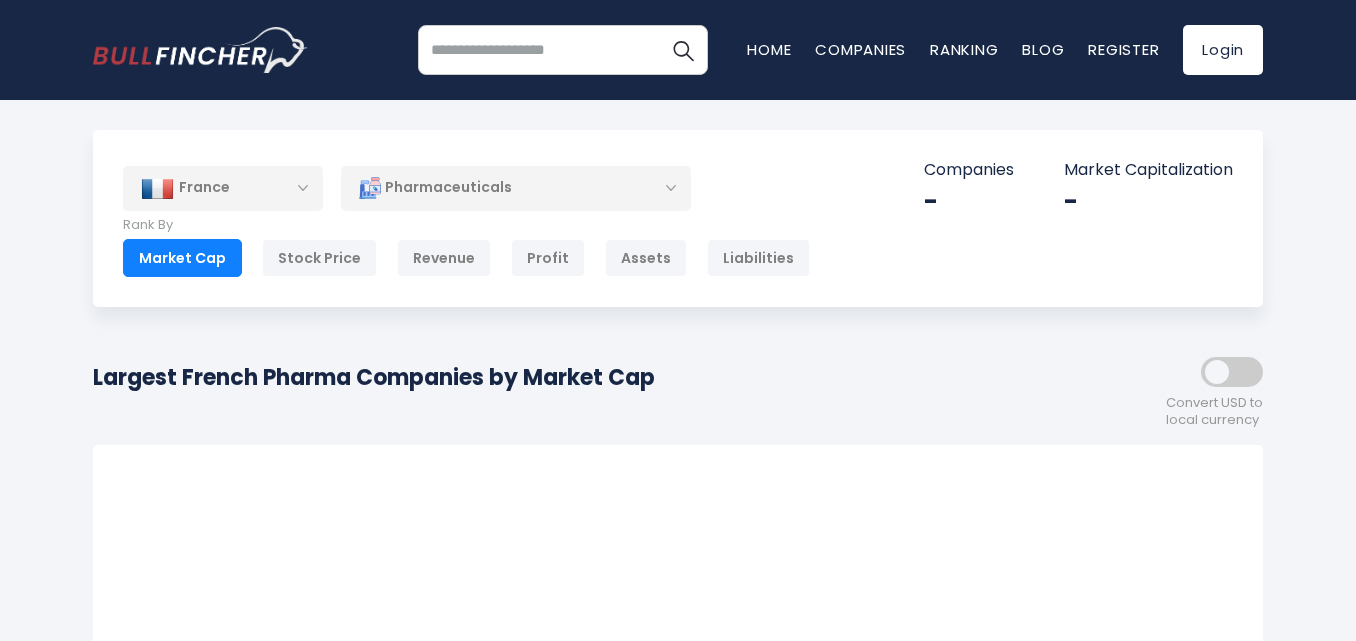 scroll, scrollTop: 0, scrollLeft: 0, axis: both 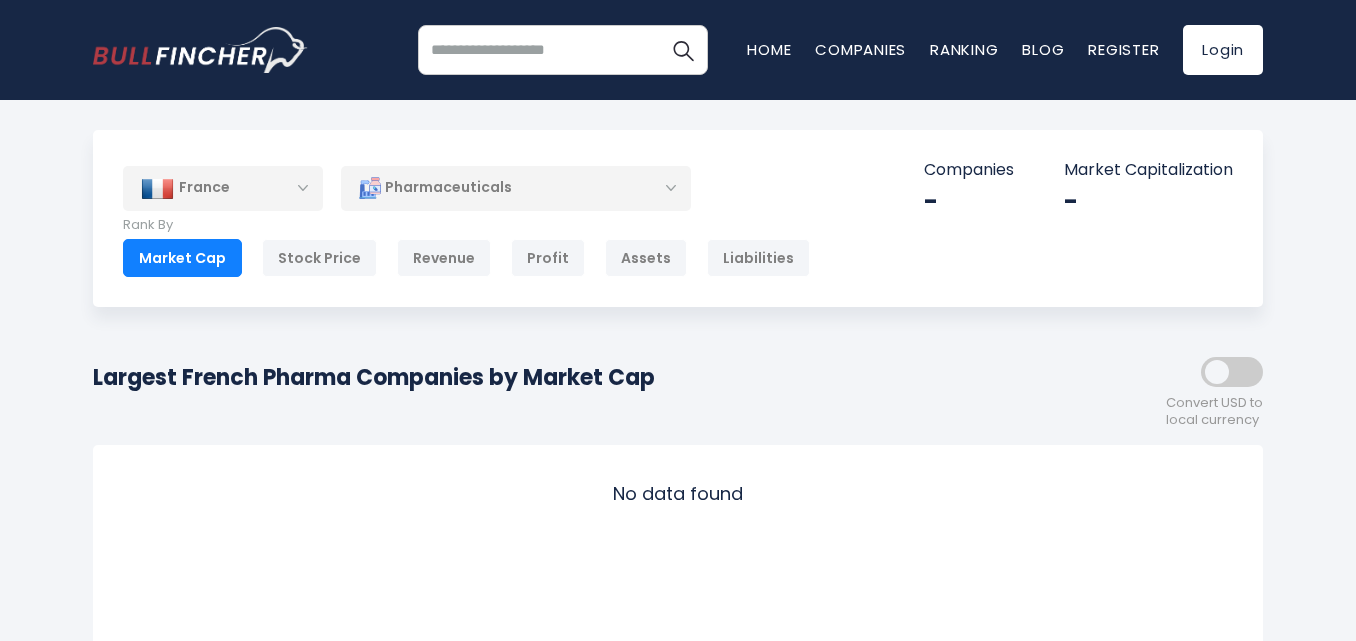 click on "Pharmaceuticals" at bounding box center [516, 188] 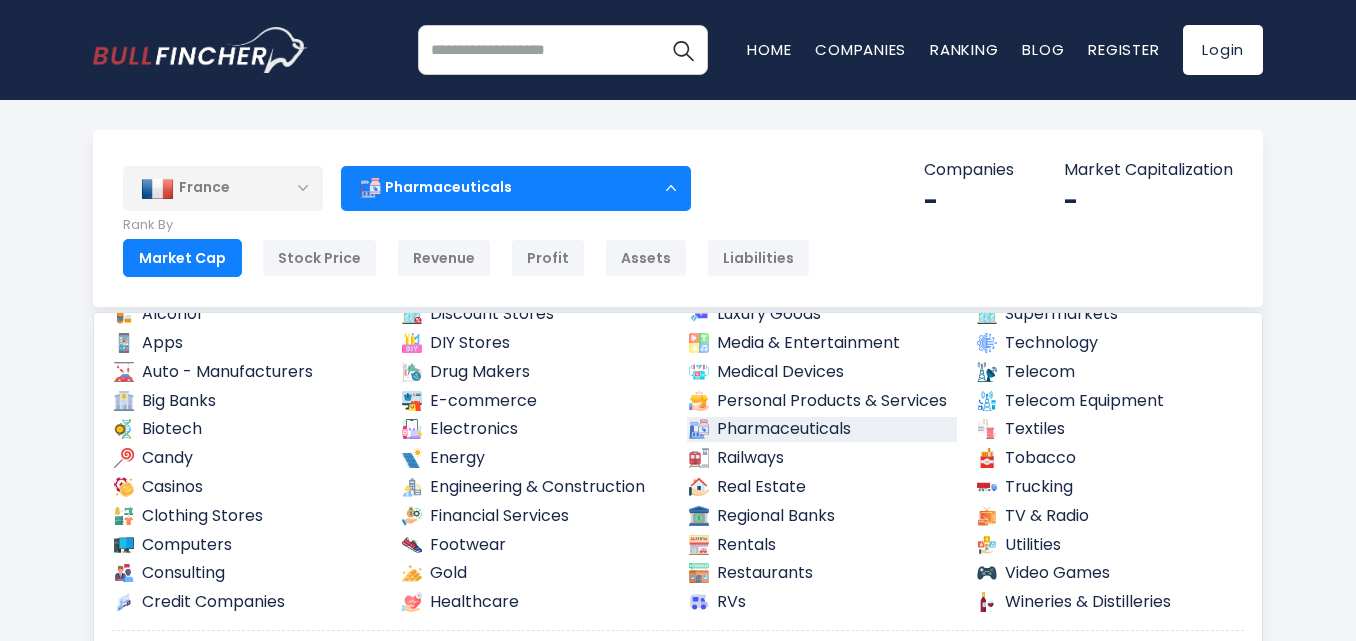 scroll, scrollTop: 200, scrollLeft: 0, axis: vertical 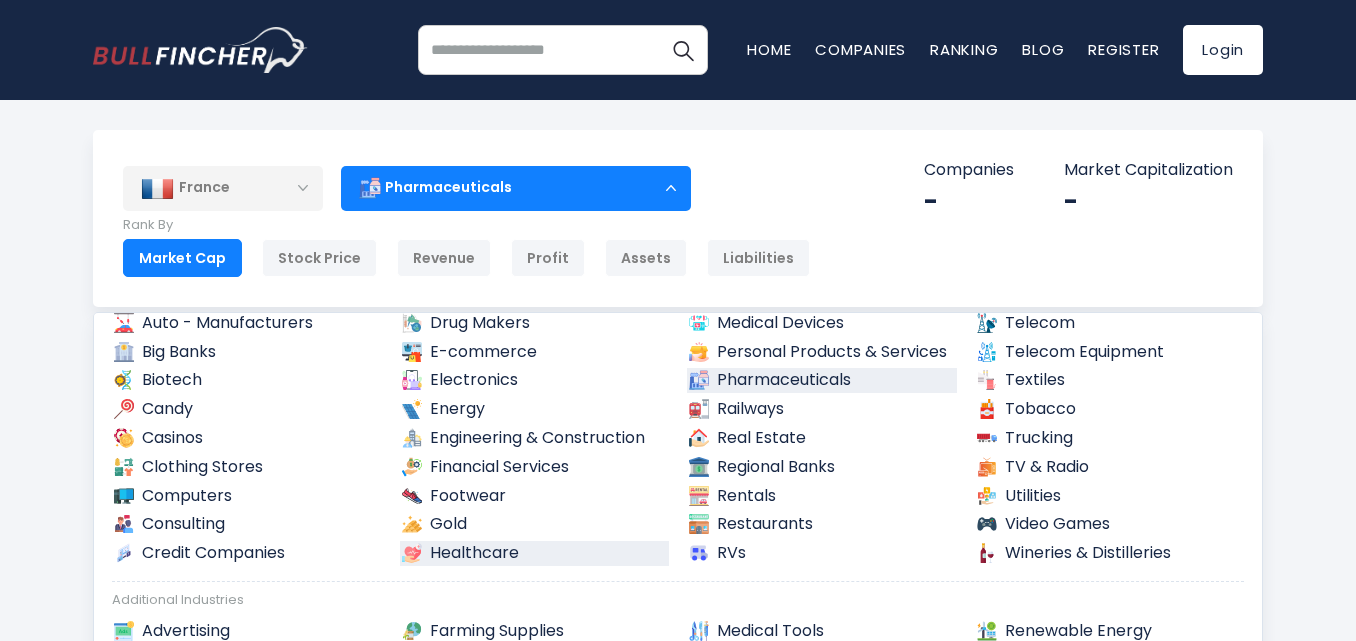 click on "Healthcare" at bounding box center [535, 553] 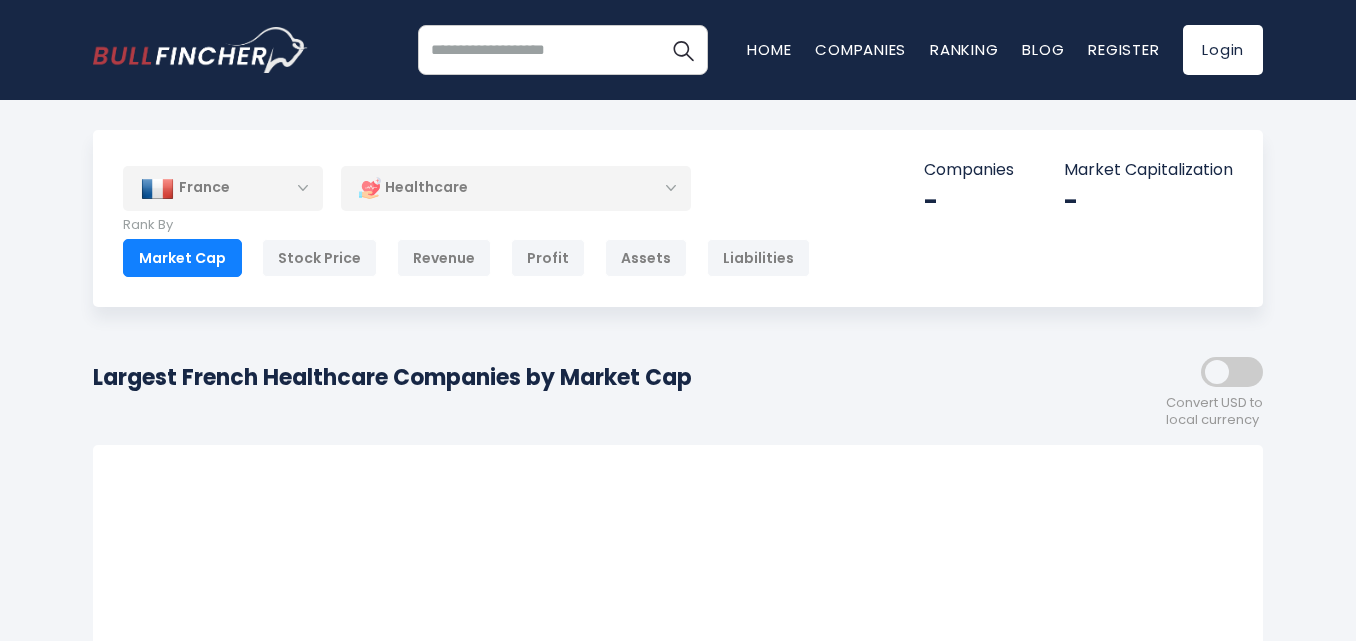 scroll, scrollTop: 0, scrollLeft: 0, axis: both 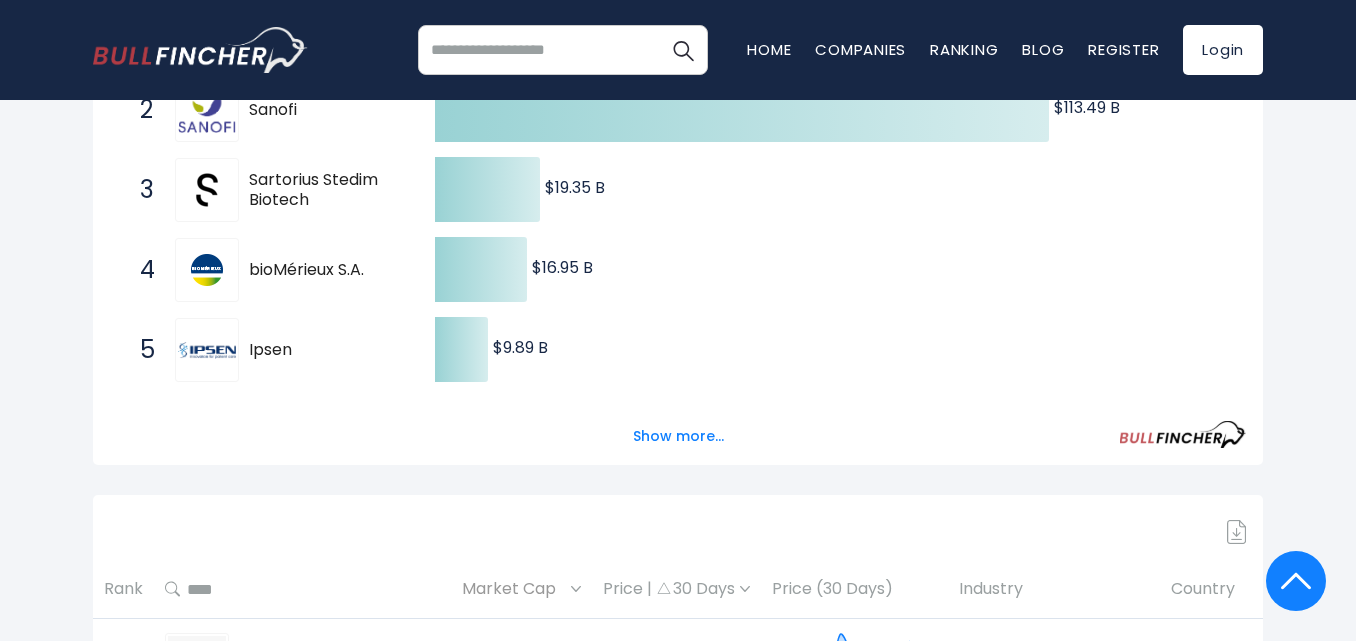 drag, startPoint x: 295, startPoint y: 354, endPoint x: 246, endPoint y: 345, distance: 49.819675 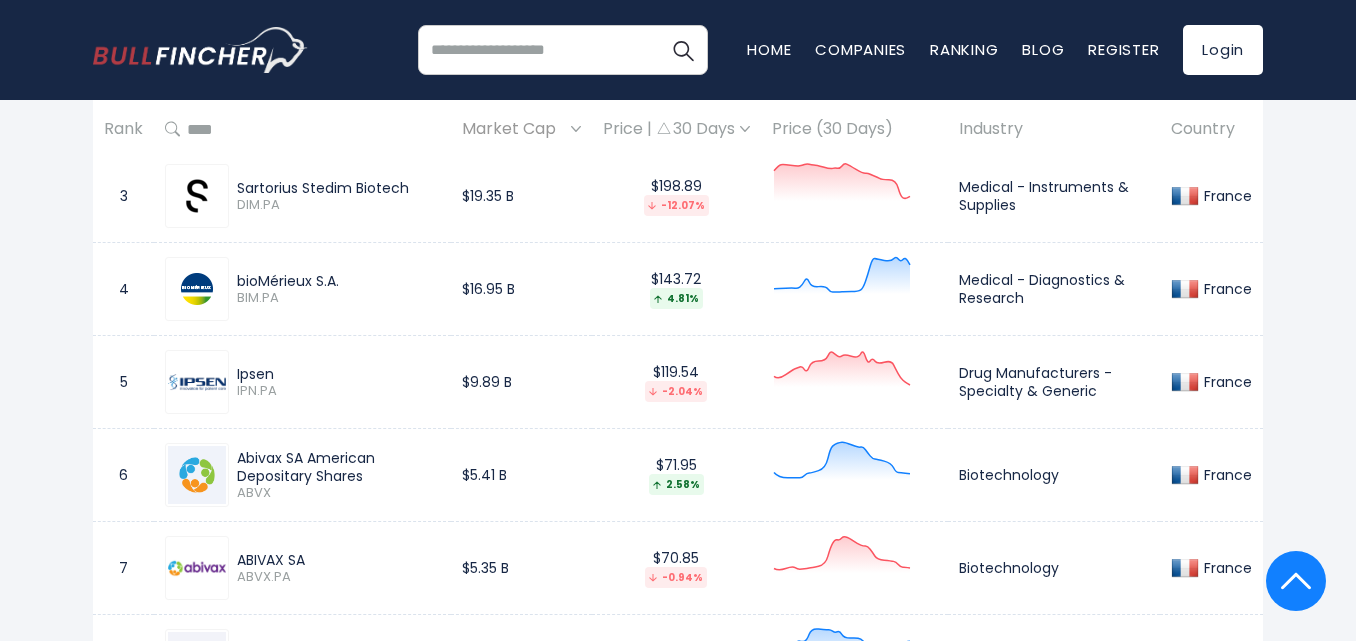scroll, scrollTop: 1200, scrollLeft: 0, axis: vertical 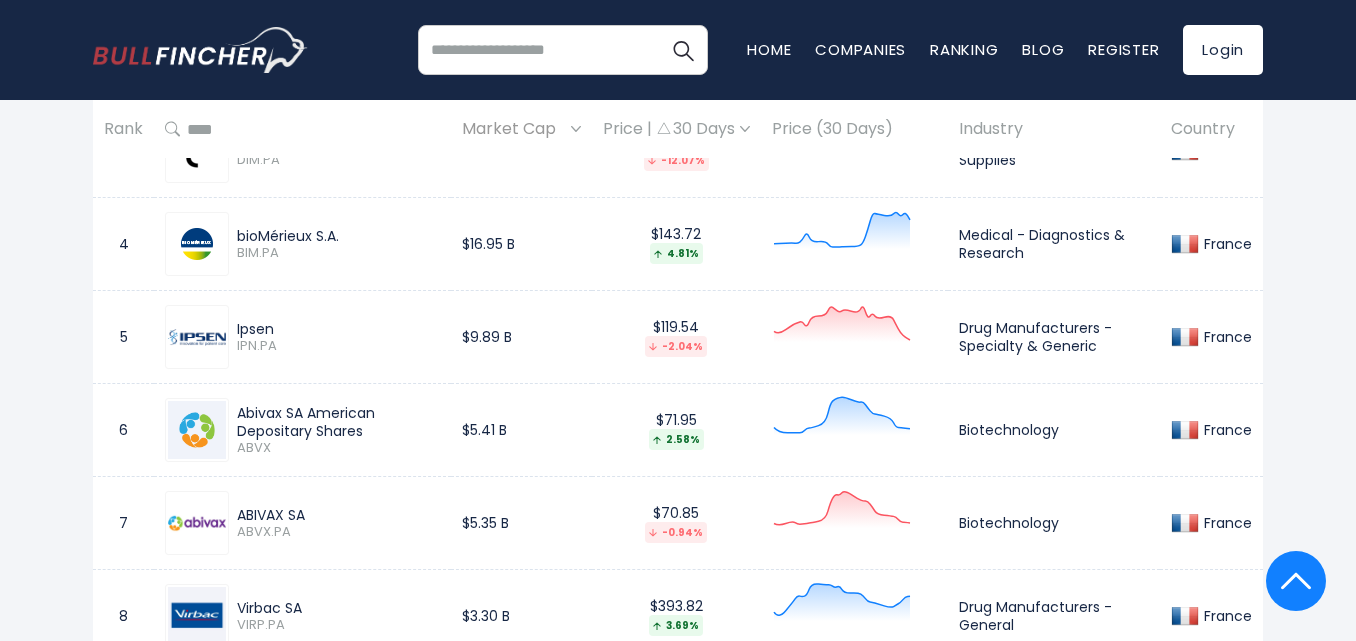 drag, startPoint x: 273, startPoint y: 328, endPoint x: 229, endPoint y: 325, distance: 44.102154 